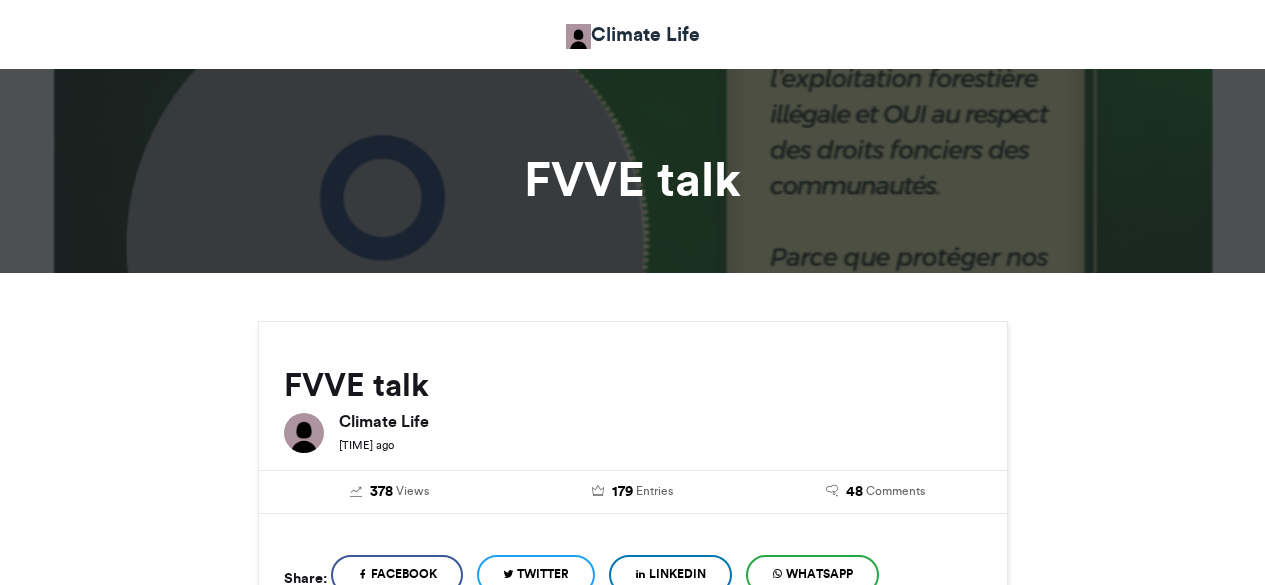 scroll, scrollTop: 0, scrollLeft: 0, axis: both 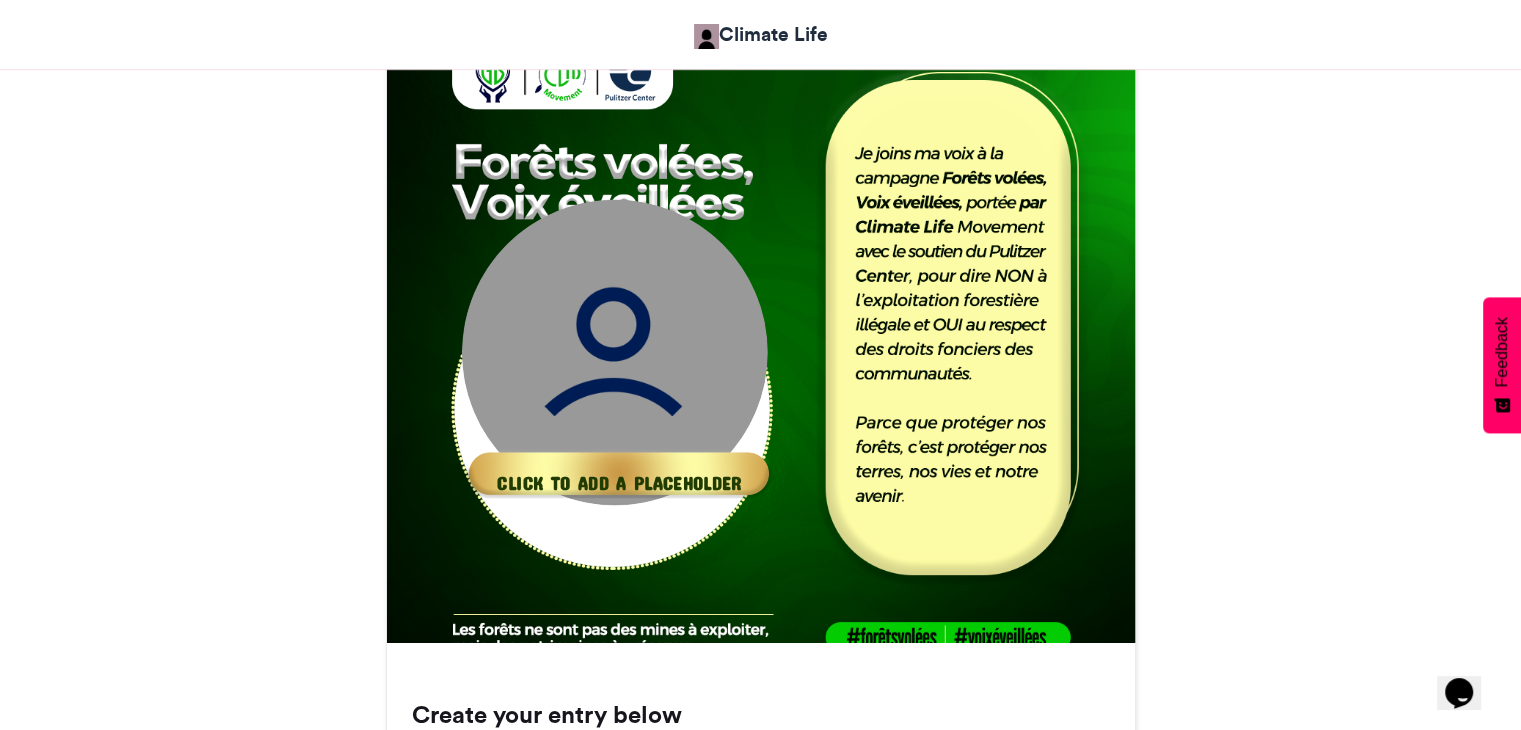 click at bounding box center (619, 473) 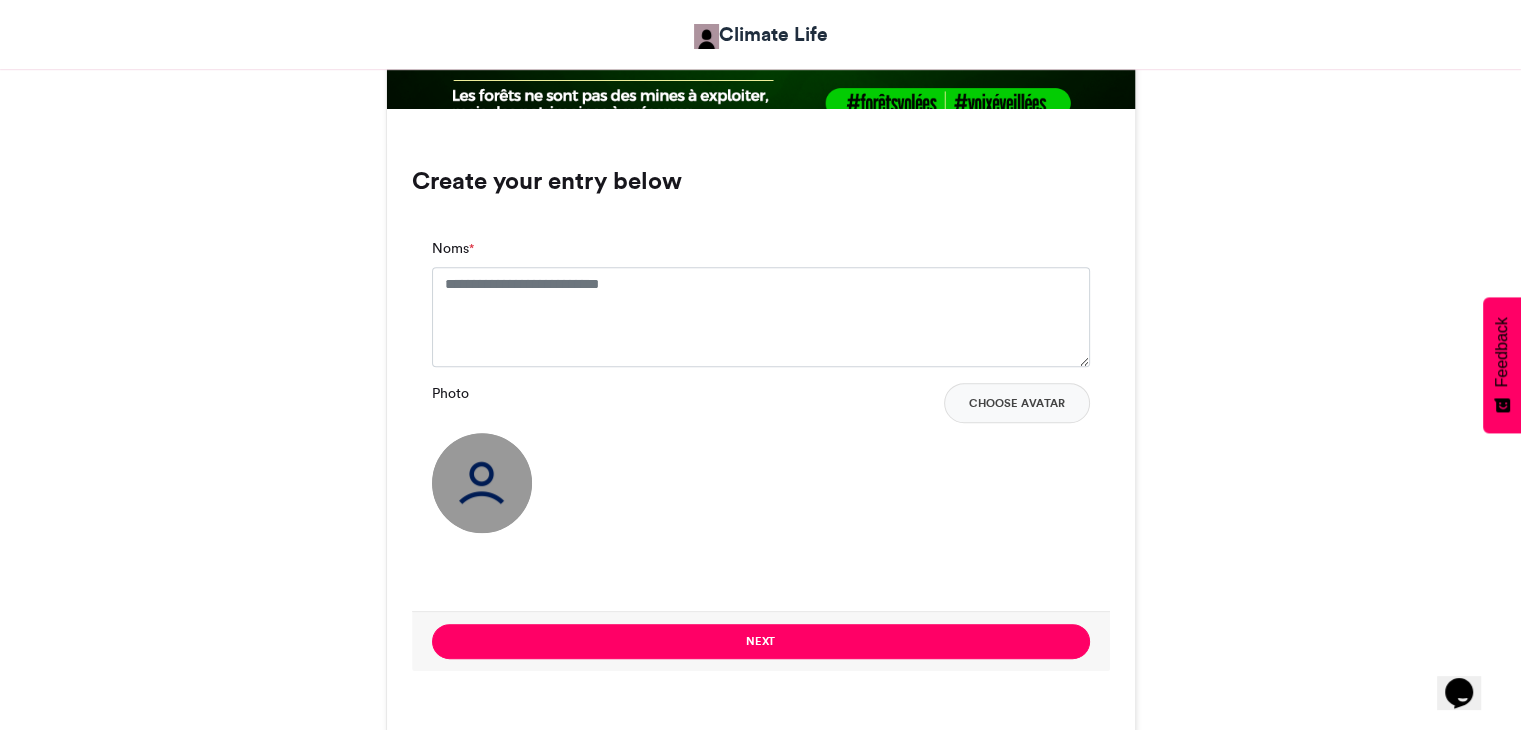 scroll, scrollTop: 1200, scrollLeft: 0, axis: vertical 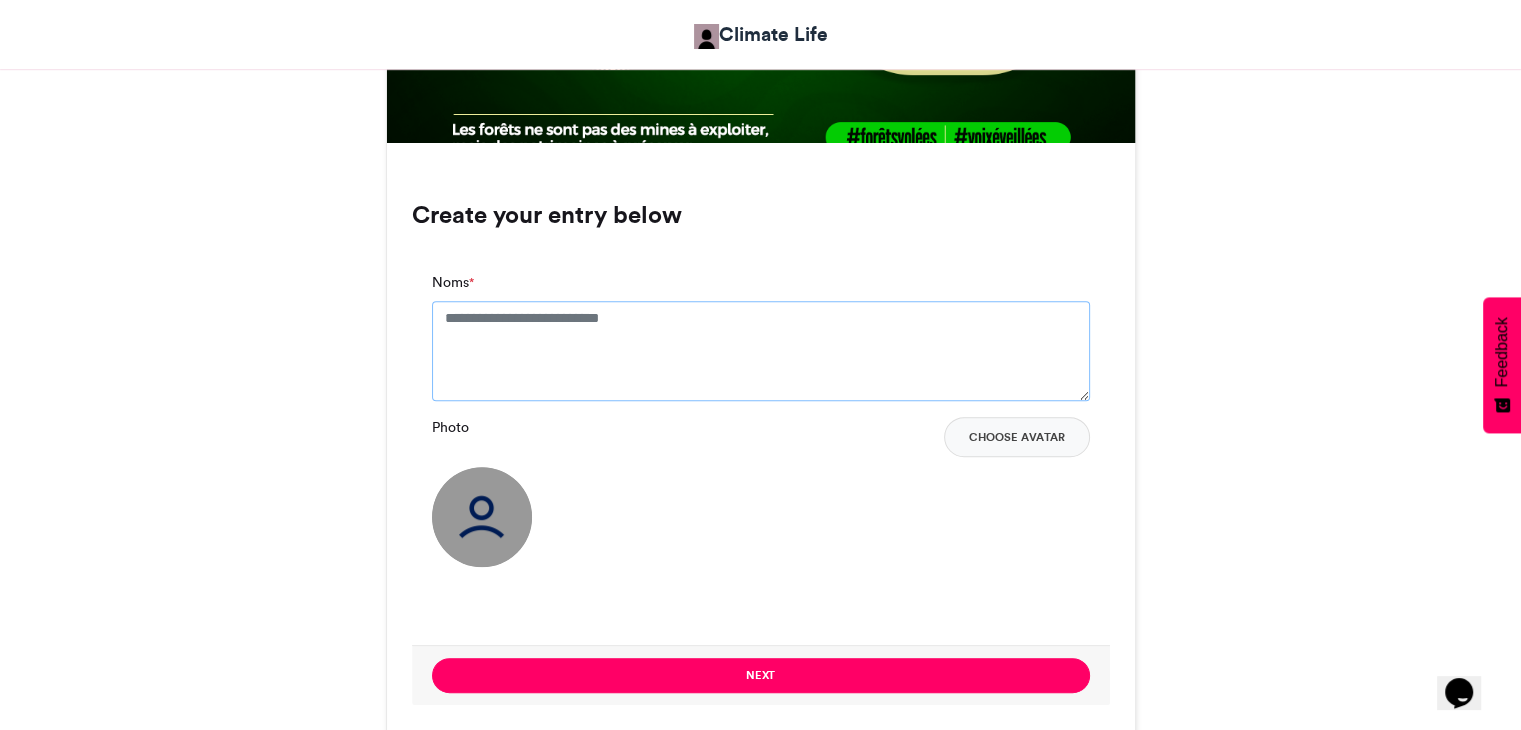 click on "Noms  *" at bounding box center (761, 351) 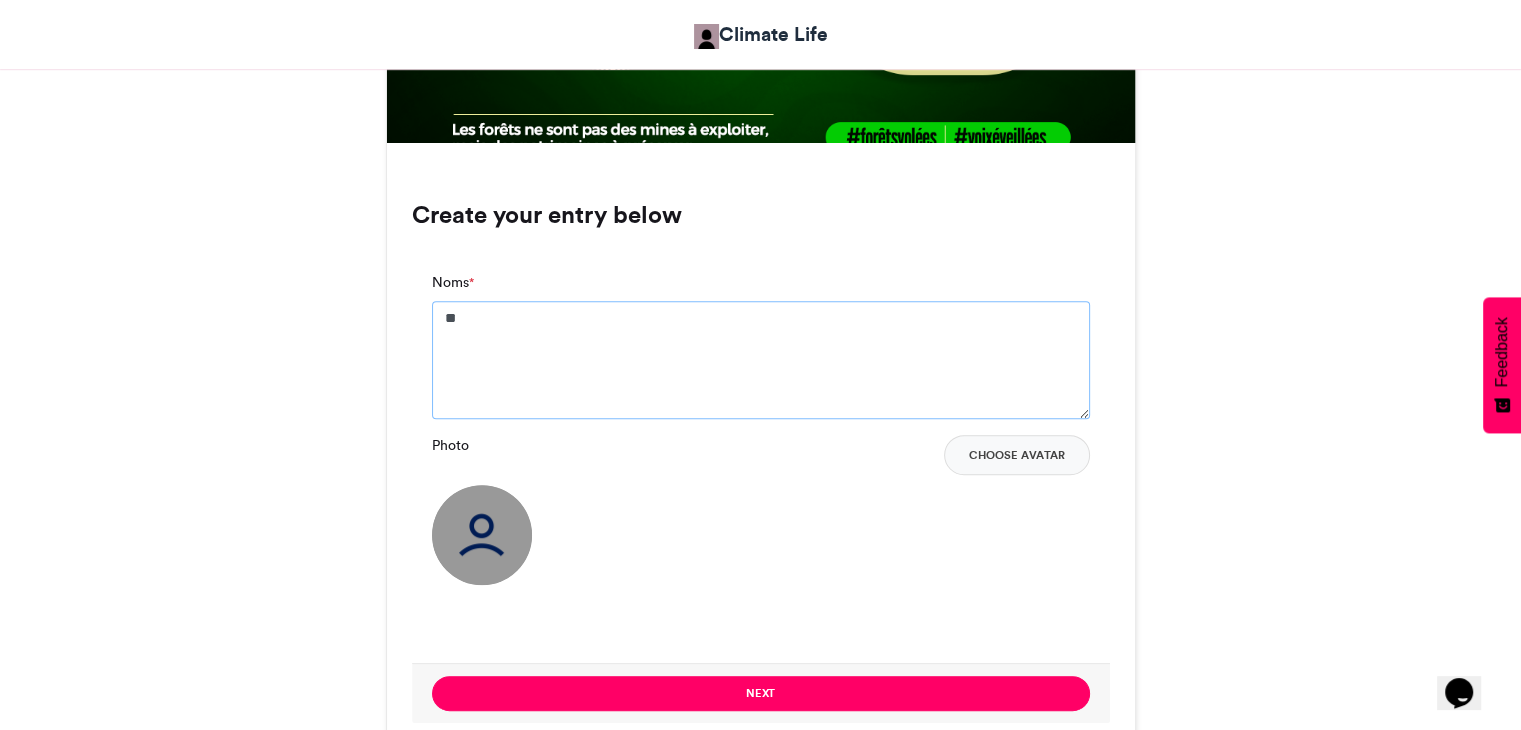 type on "*" 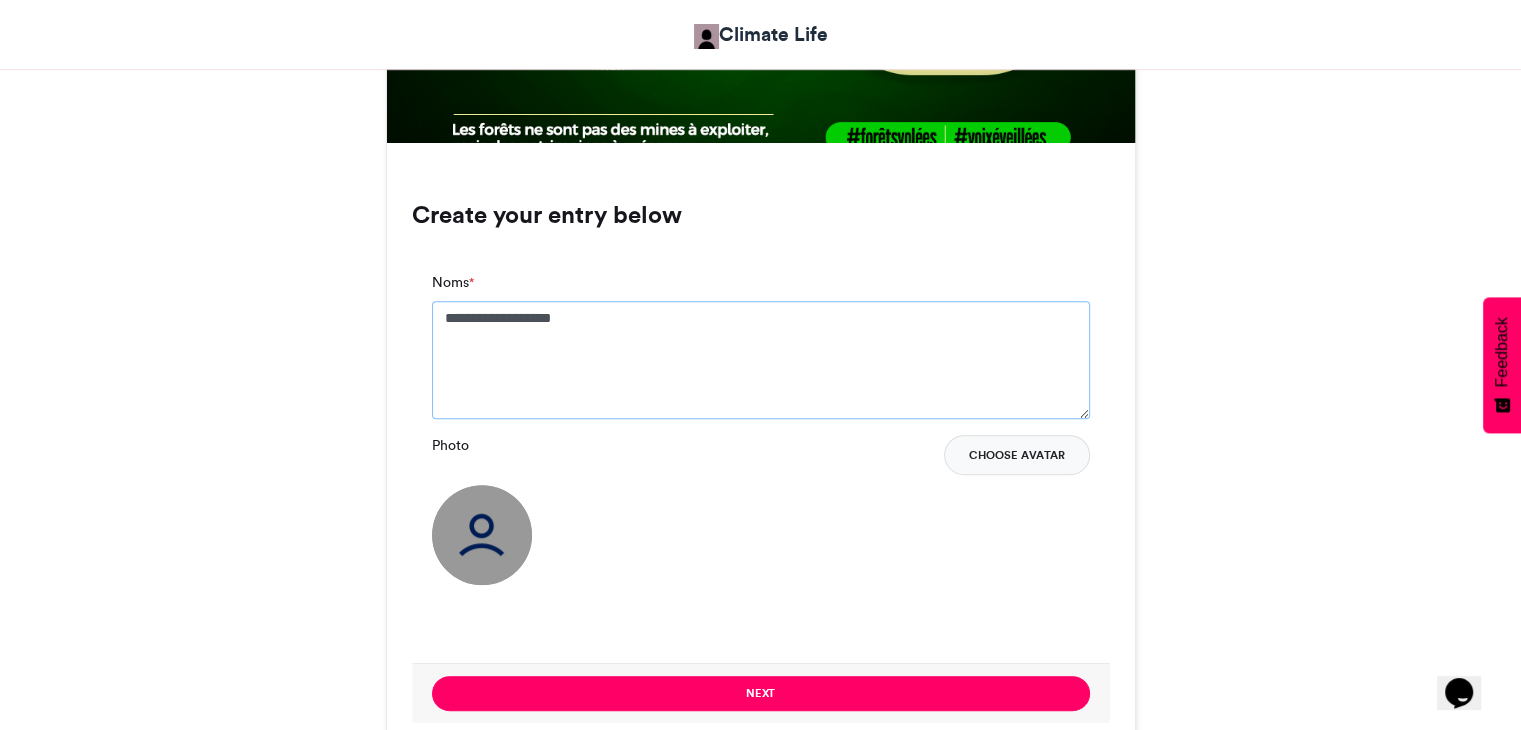 type on "**********" 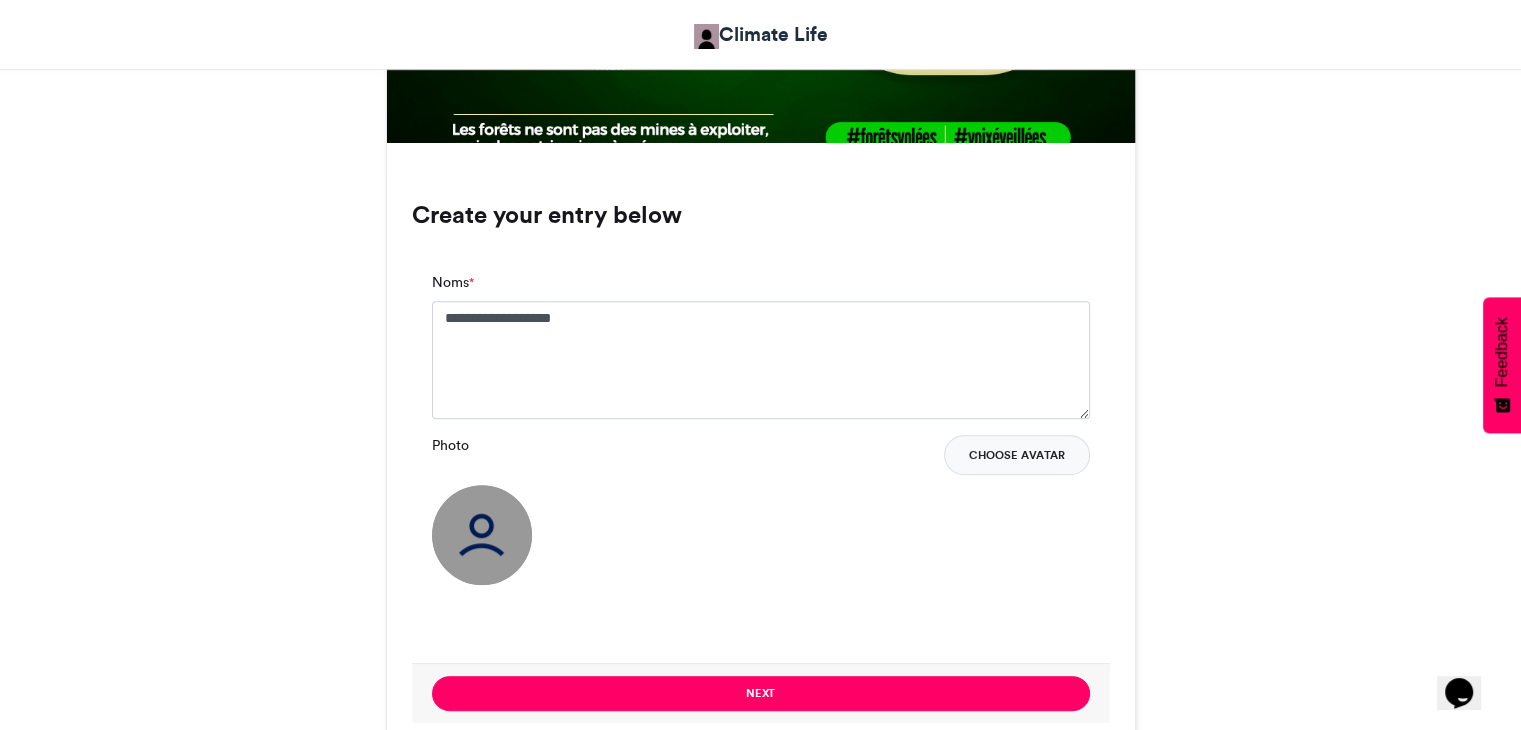 click on "Choose Avatar" at bounding box center [1017, 455] 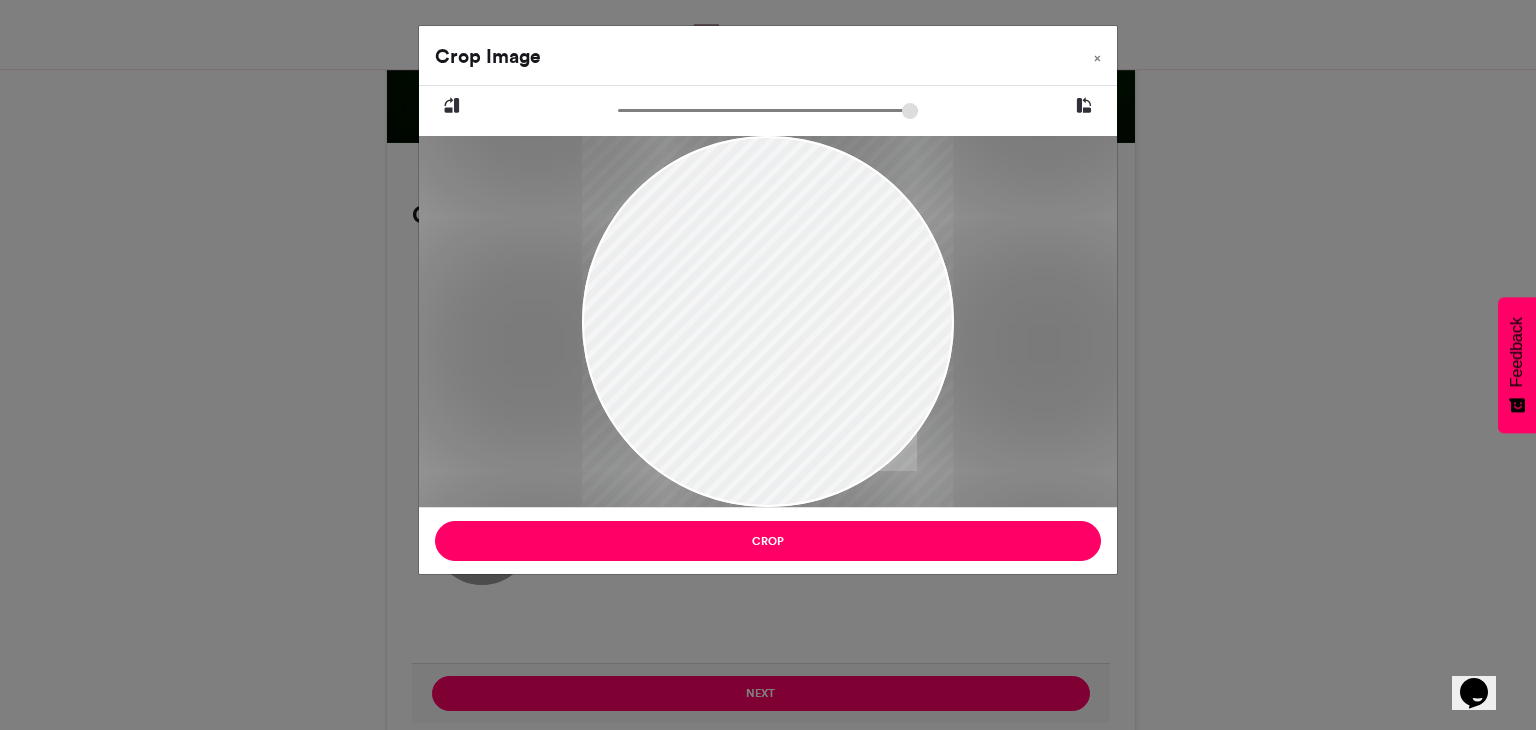 drag, startPoint x: 756, startPoint y: 409, endPoint x: 735, endPoint y: 409, distance: 21 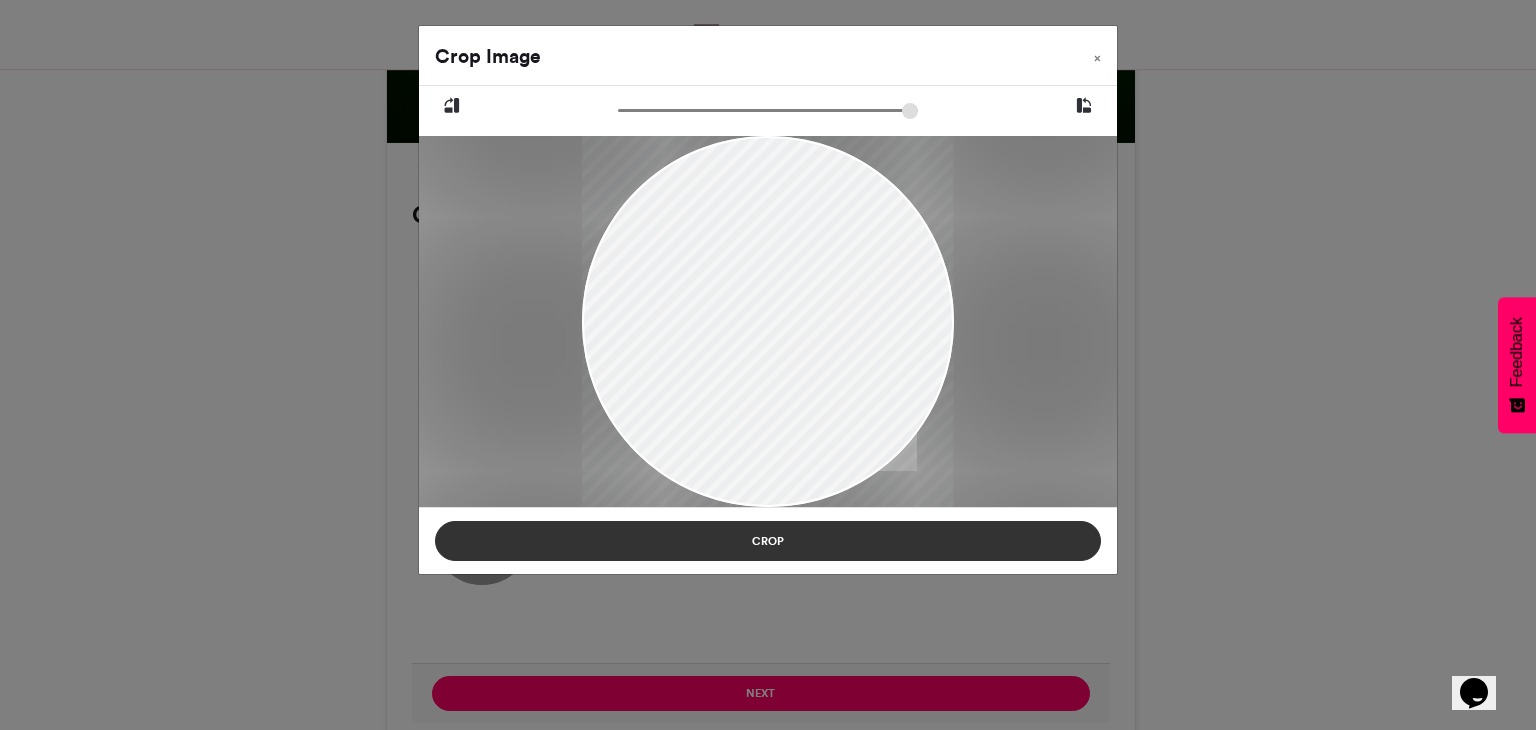 click on "Crop" at bounding box center [768, 541] 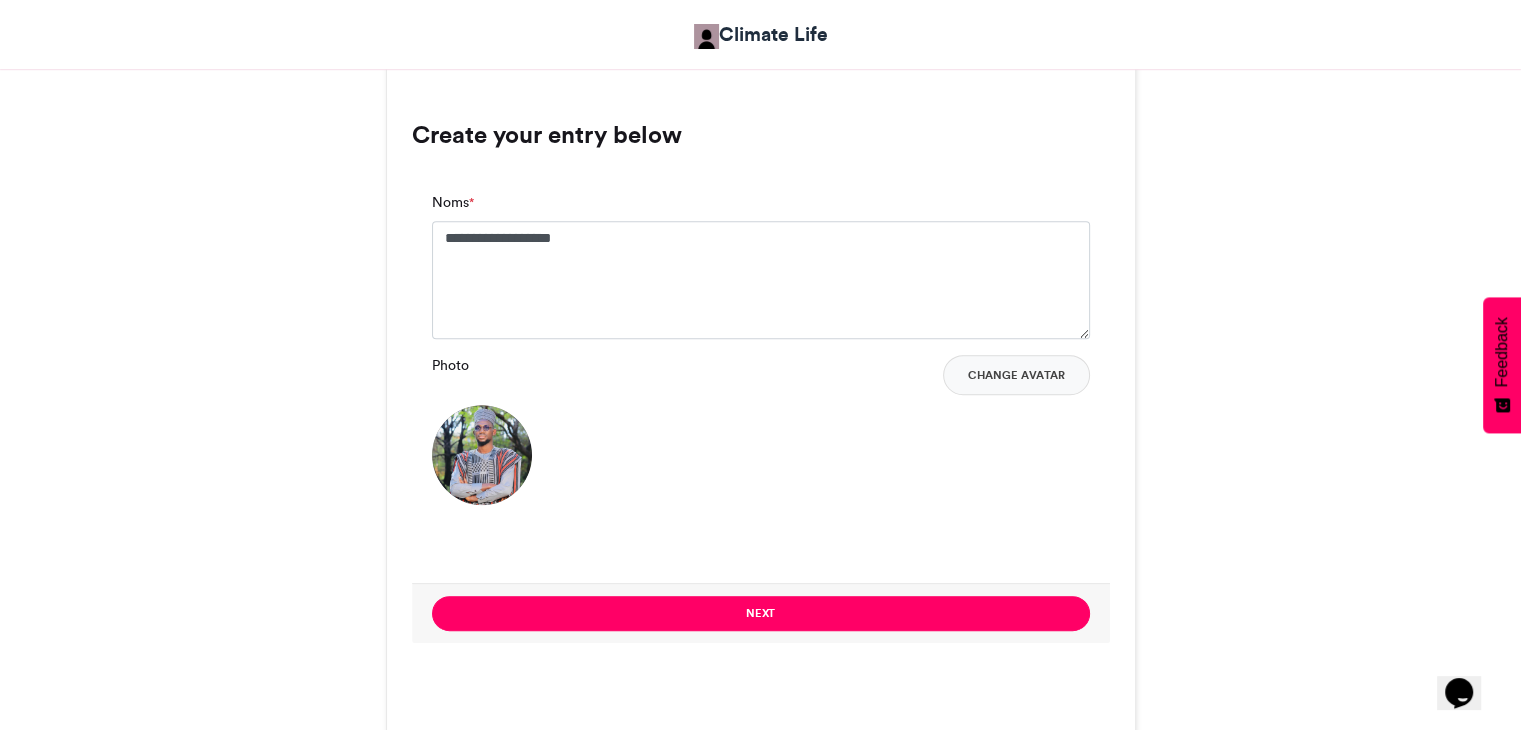 scroll, scrollTop: 1190, scrollLeft: 0, axis: vertical 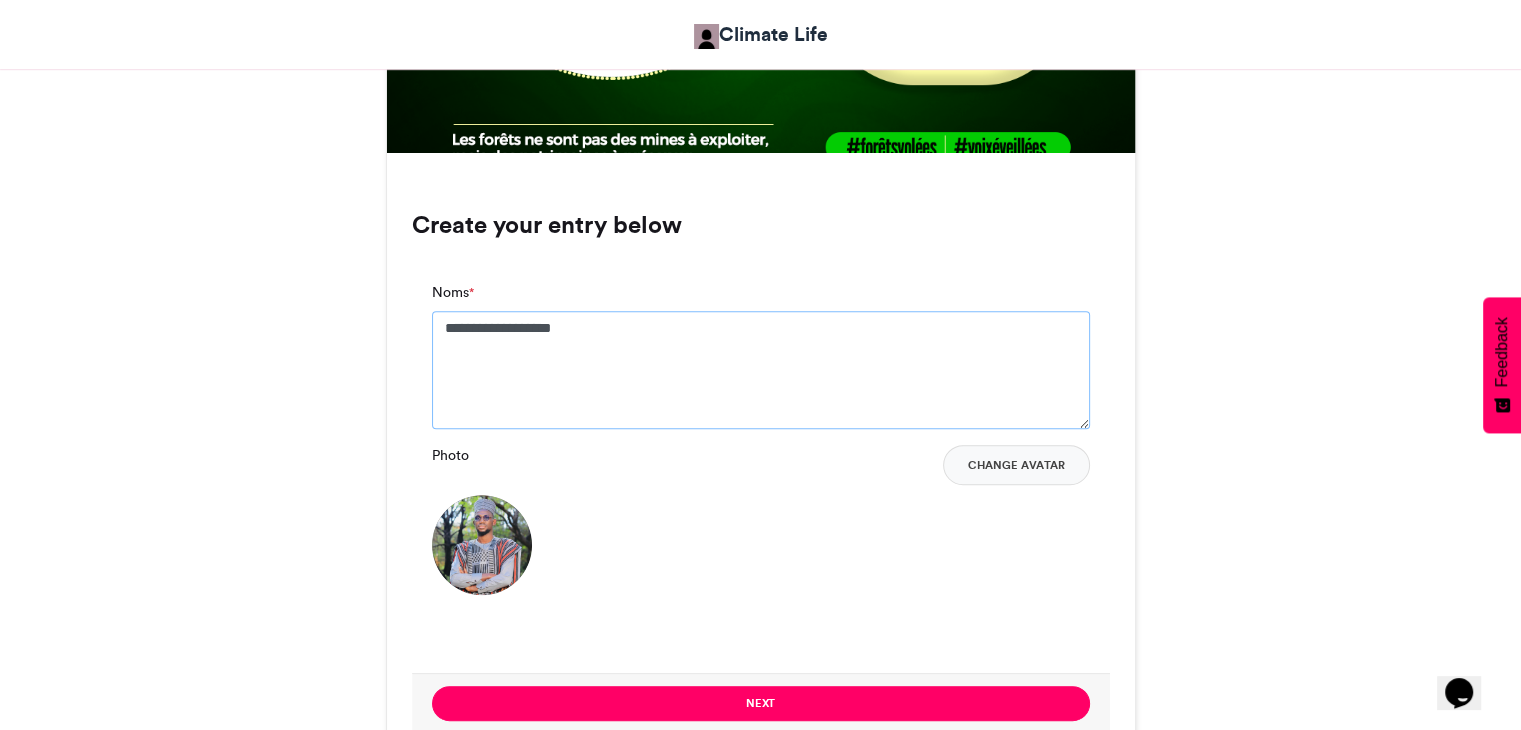 click on "**********" at bounding box center [761, 370] 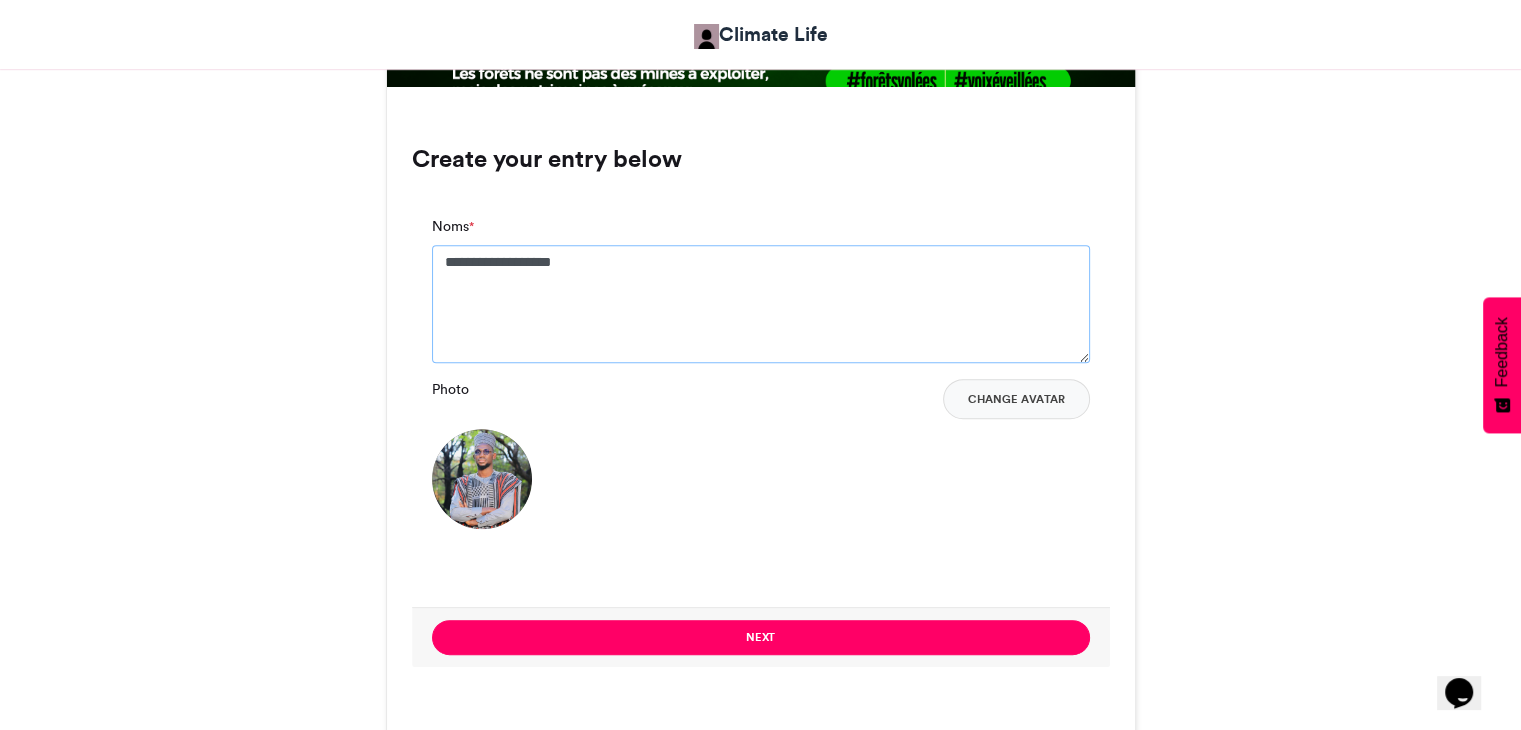 scroll, scrollTop: 1290, scrollLeft: 0, axis: vertical 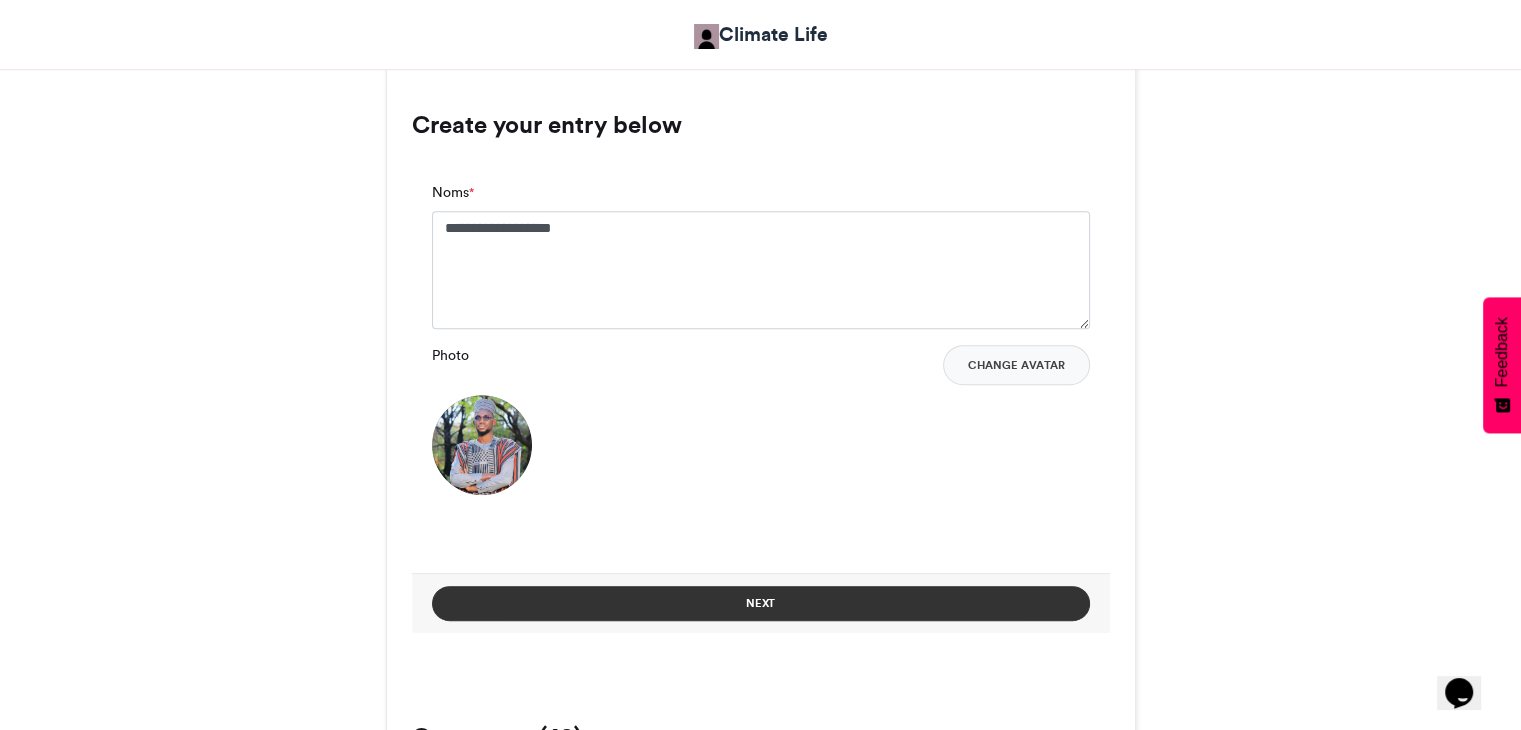 click on "Next" at bounding box center (761, 603) 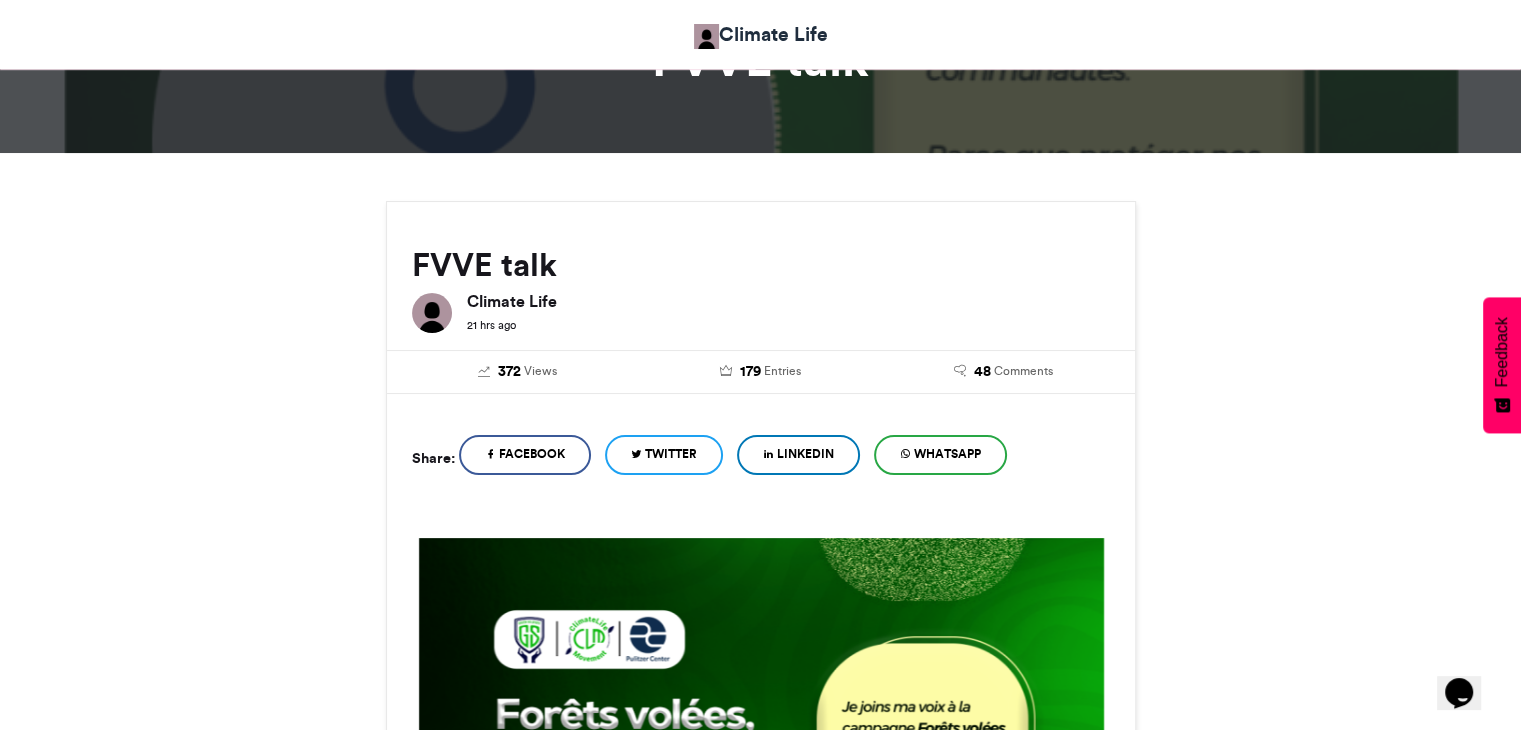 scroll, scrollTop: 848, scrollLeft: 0, axis: vertical 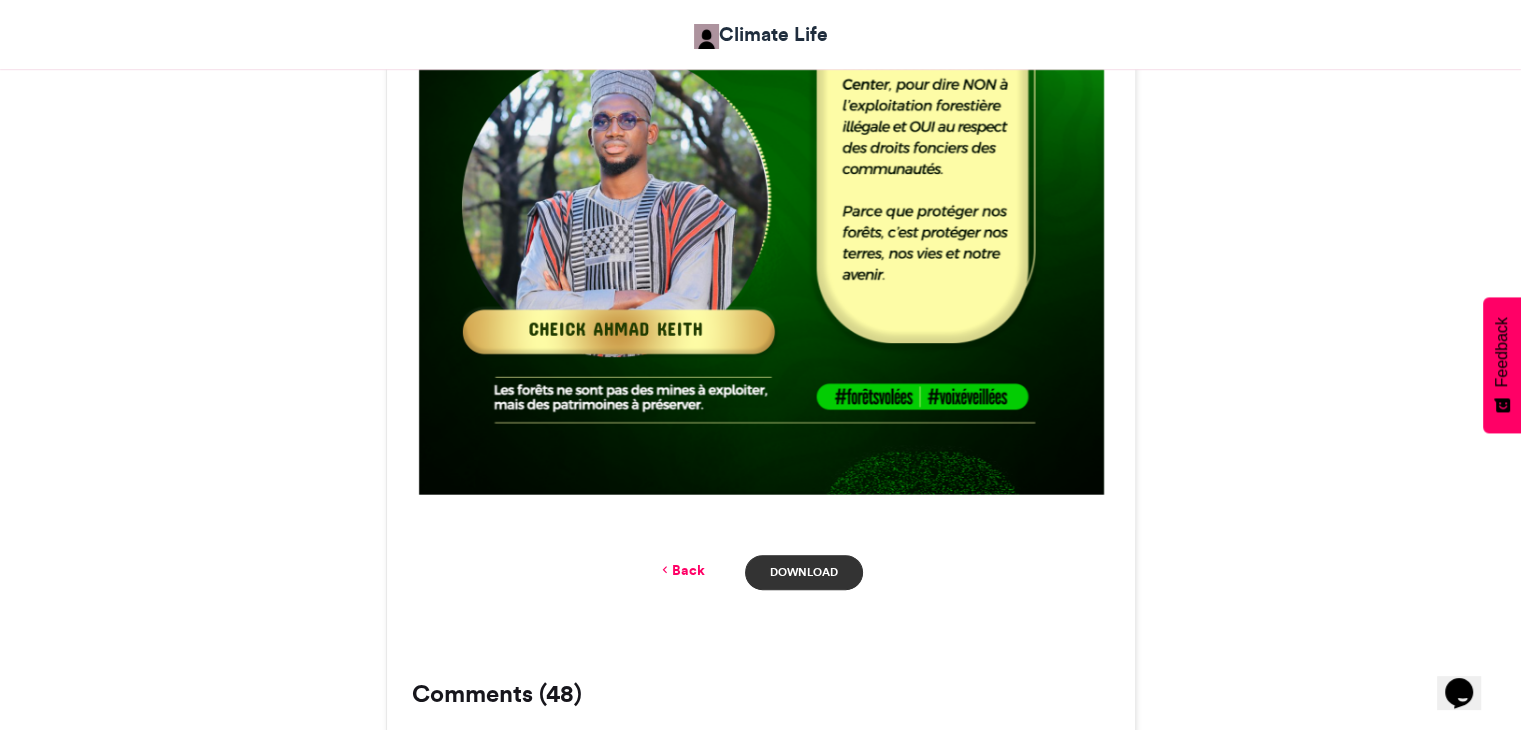 click on "Download" at bounding box center [803, 572] 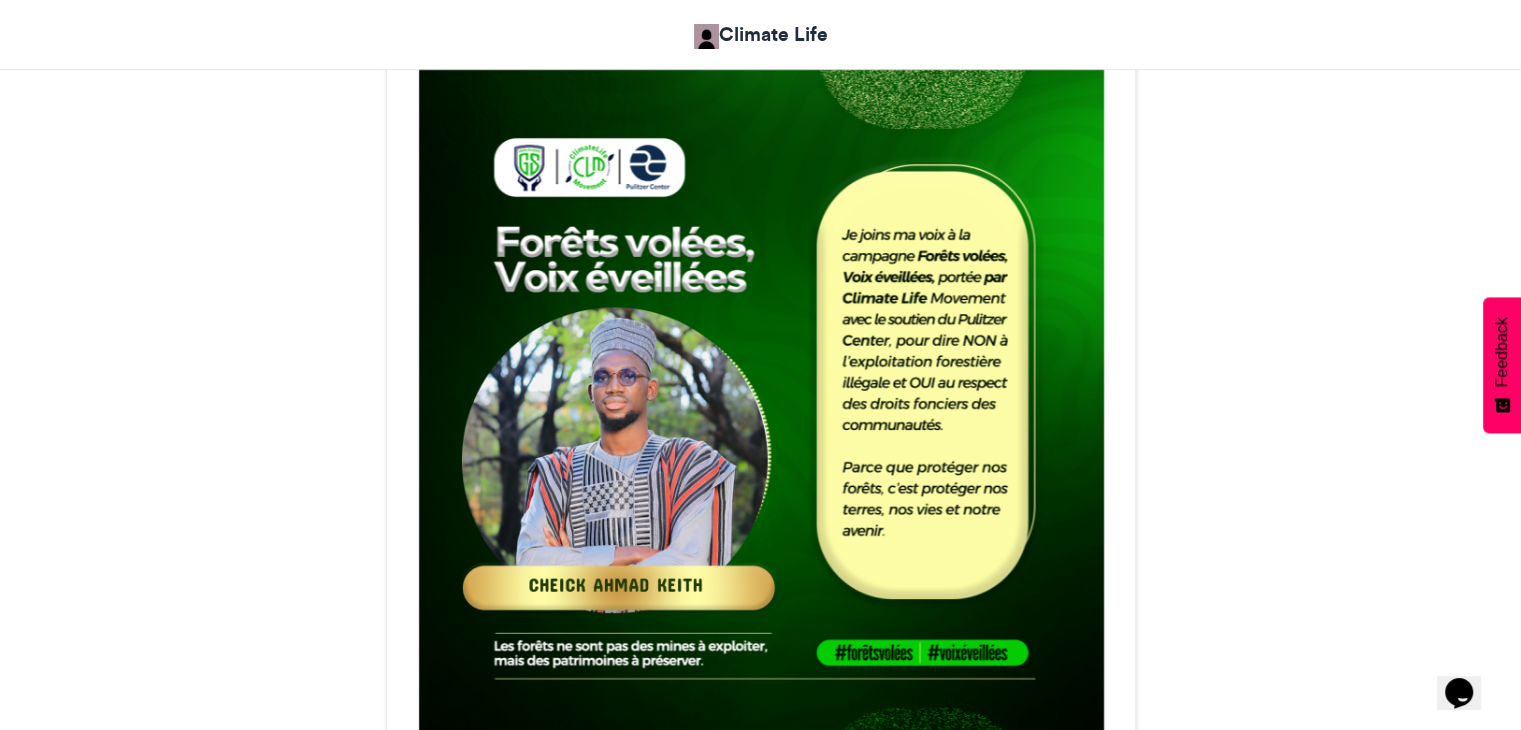 scroll, scrollTop: 548, scrollLeft: 0, axis: vertical 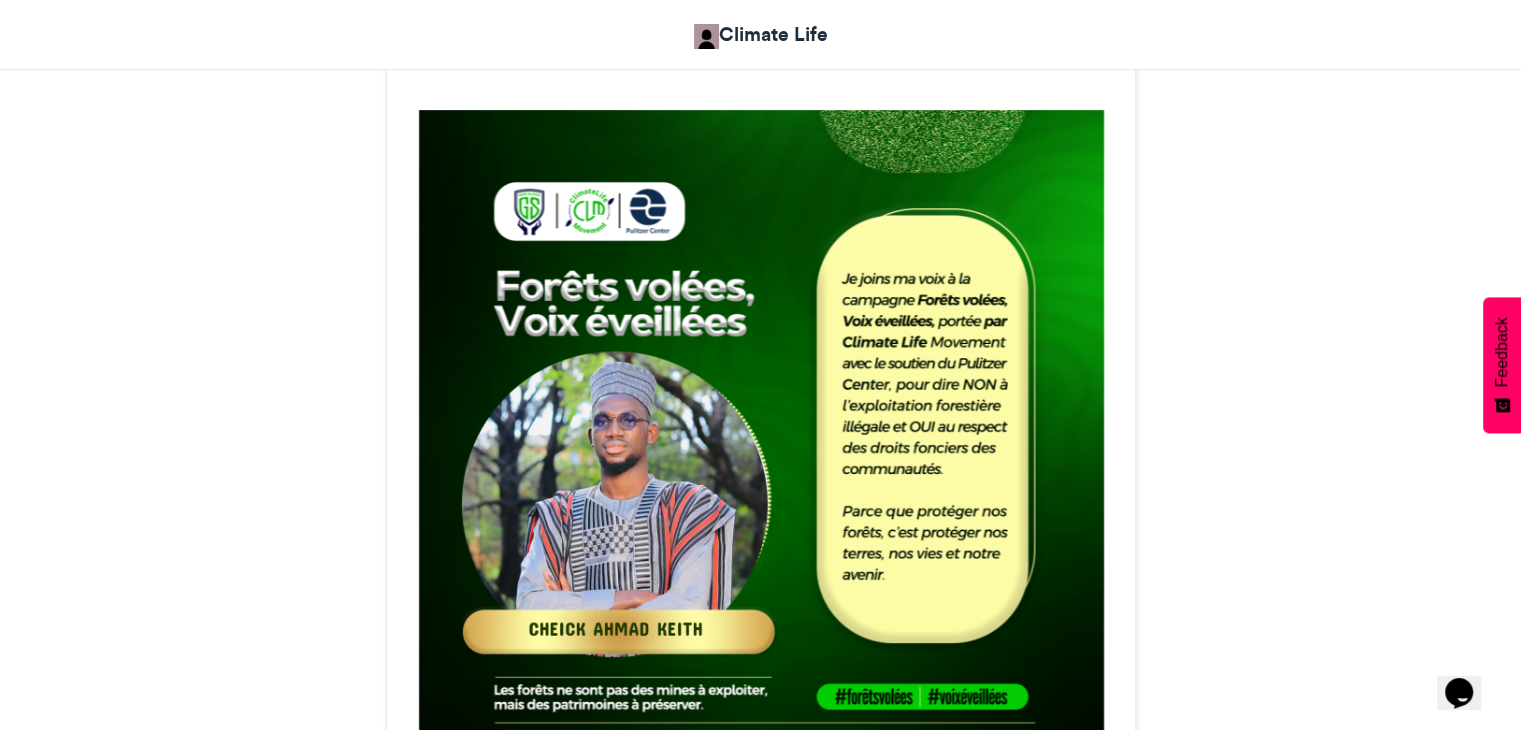 click at bounding box center [761, 456] 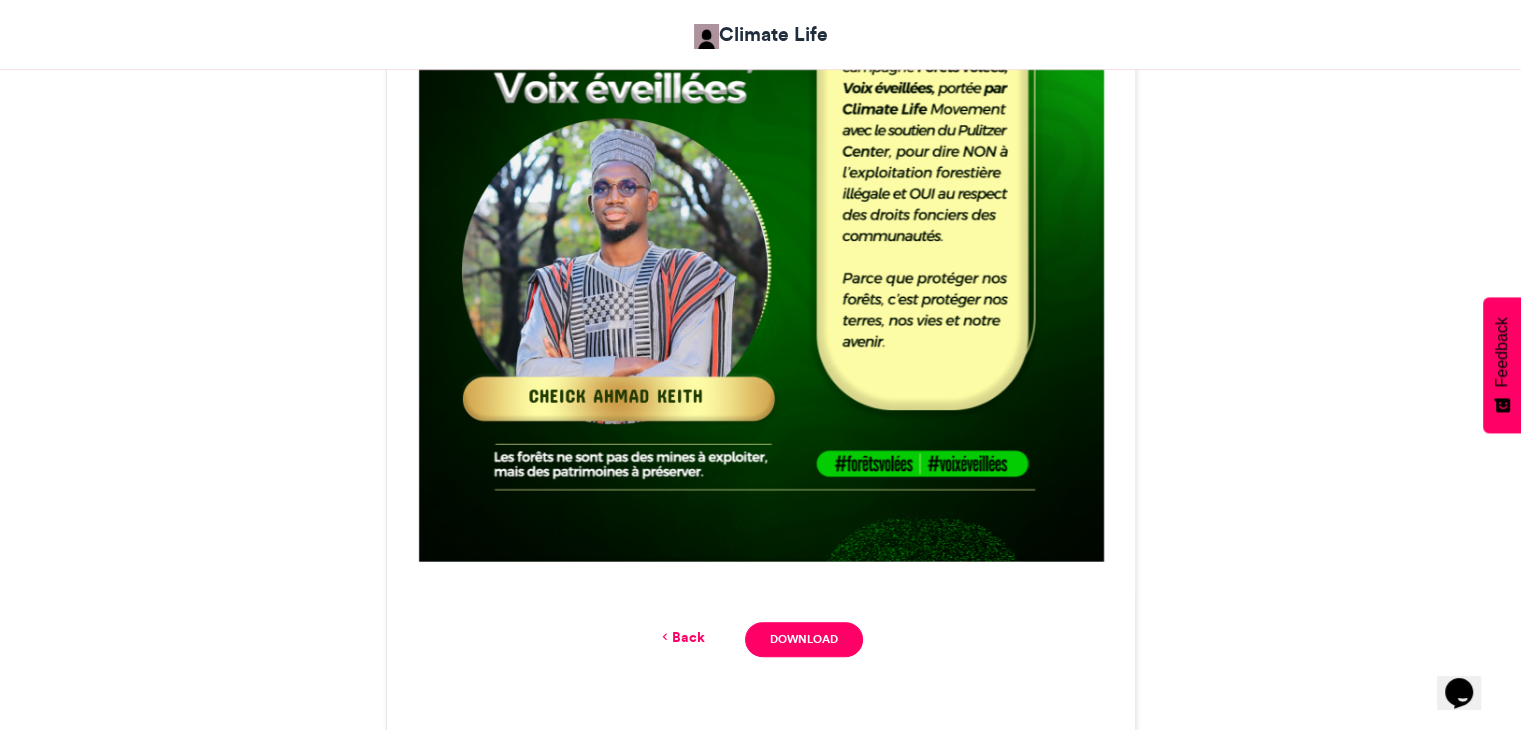 scroll, scrollTop: 848, scrollLeft: 0, axis: vertical 